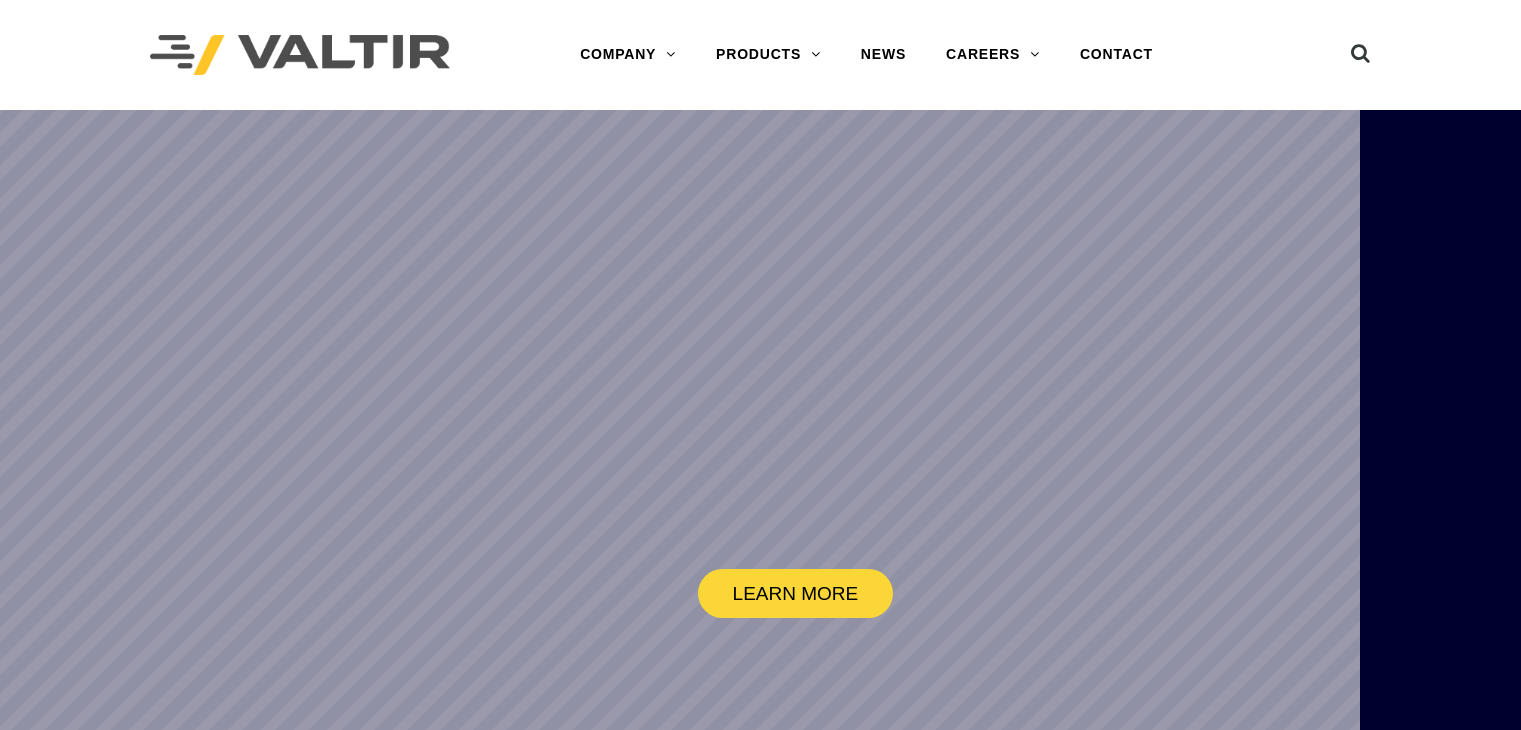 scroll, scrollTop: 0, scrollLeft: 0, axis: both 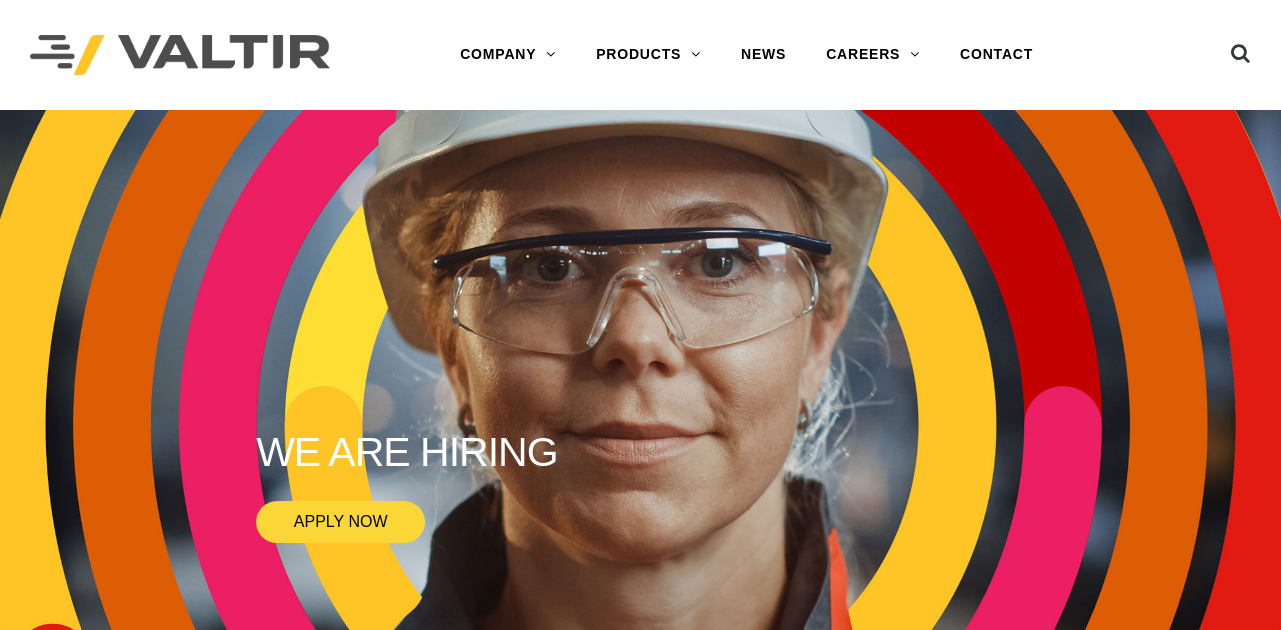 click on "Menu
COMPANY
ABOUT VALTIR
OUR HISTORY
RENTALS
INTERNATIONAL
PRODUCTS
BARRICADES
BARRIERS
CRASH CUSHIONS
DELINEATORS
END TERMINALS
GATES
GUARDRAIL
SIGN POSTS & SUPPORTS
TMAs
MASH PRODUCTS
ONLINE TRAINING
NEWS
CAREERS
CORE VALUES
CONTACT" at bounding box center [746, 55] 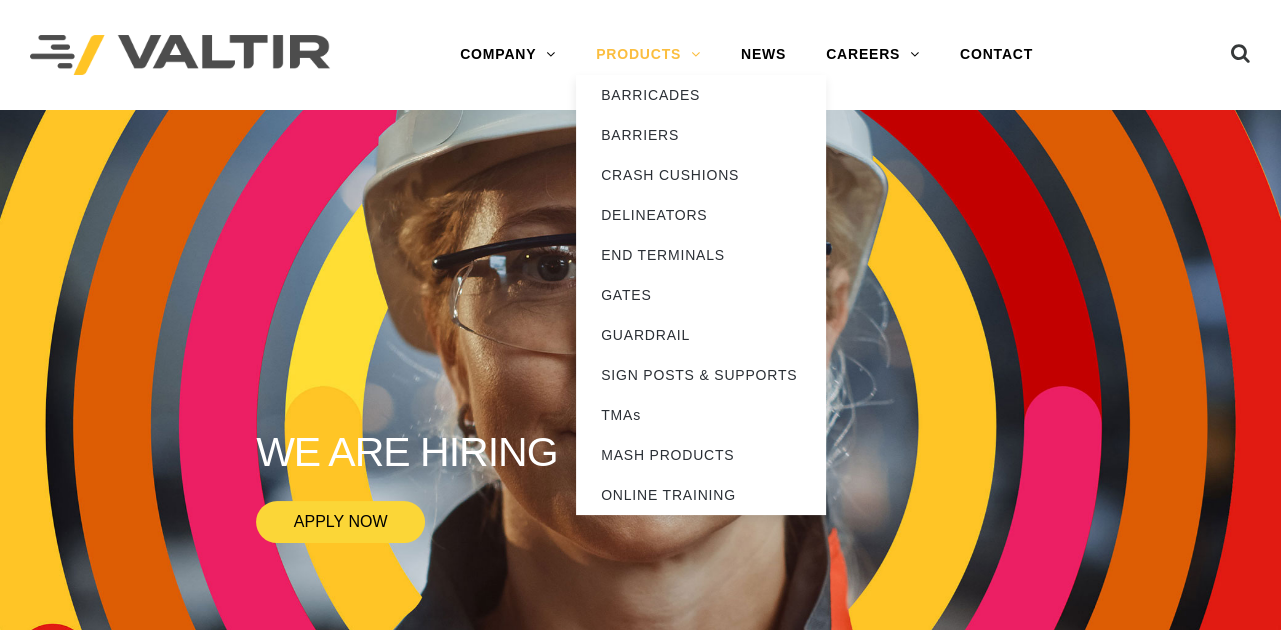 click on "PRODUCTS" at bounding box center (648, 55) 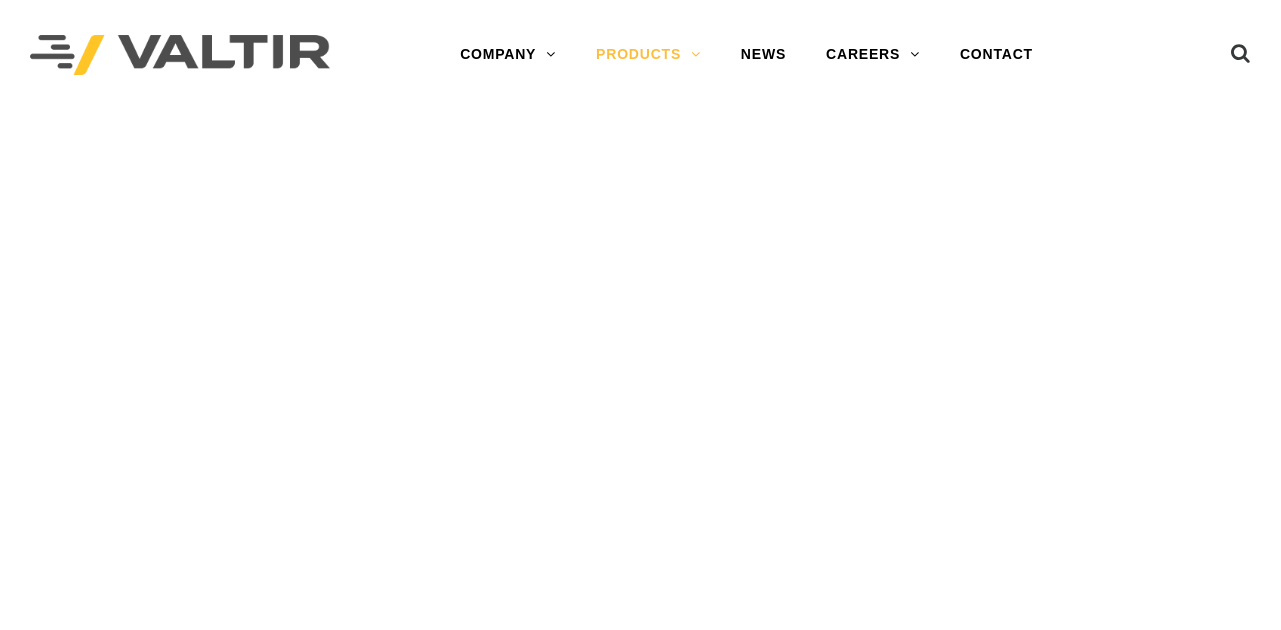 scroll, scrollTop: 0, scrollLeft: 0, axis: both 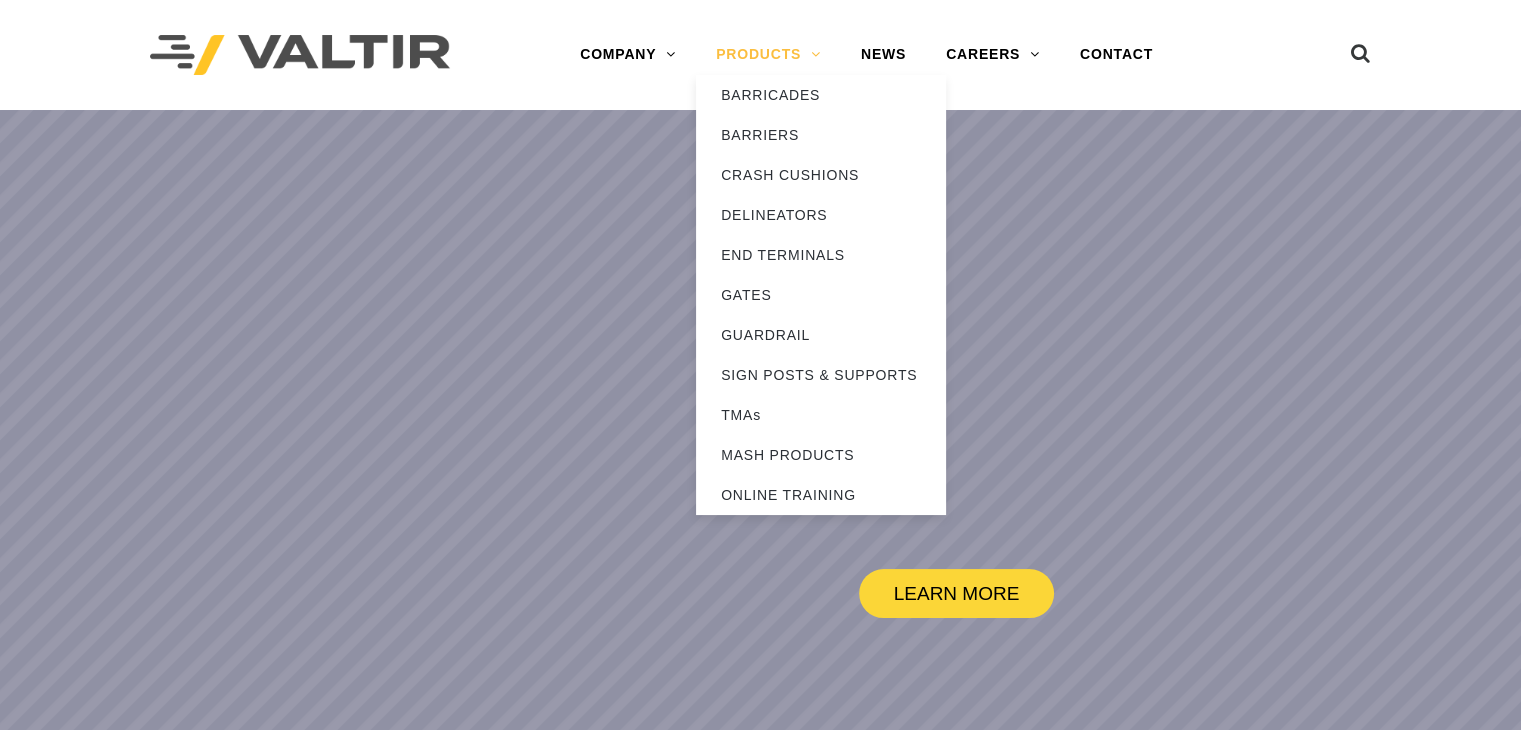 click on "PRODUCTS" at bounding box center (768, 55) 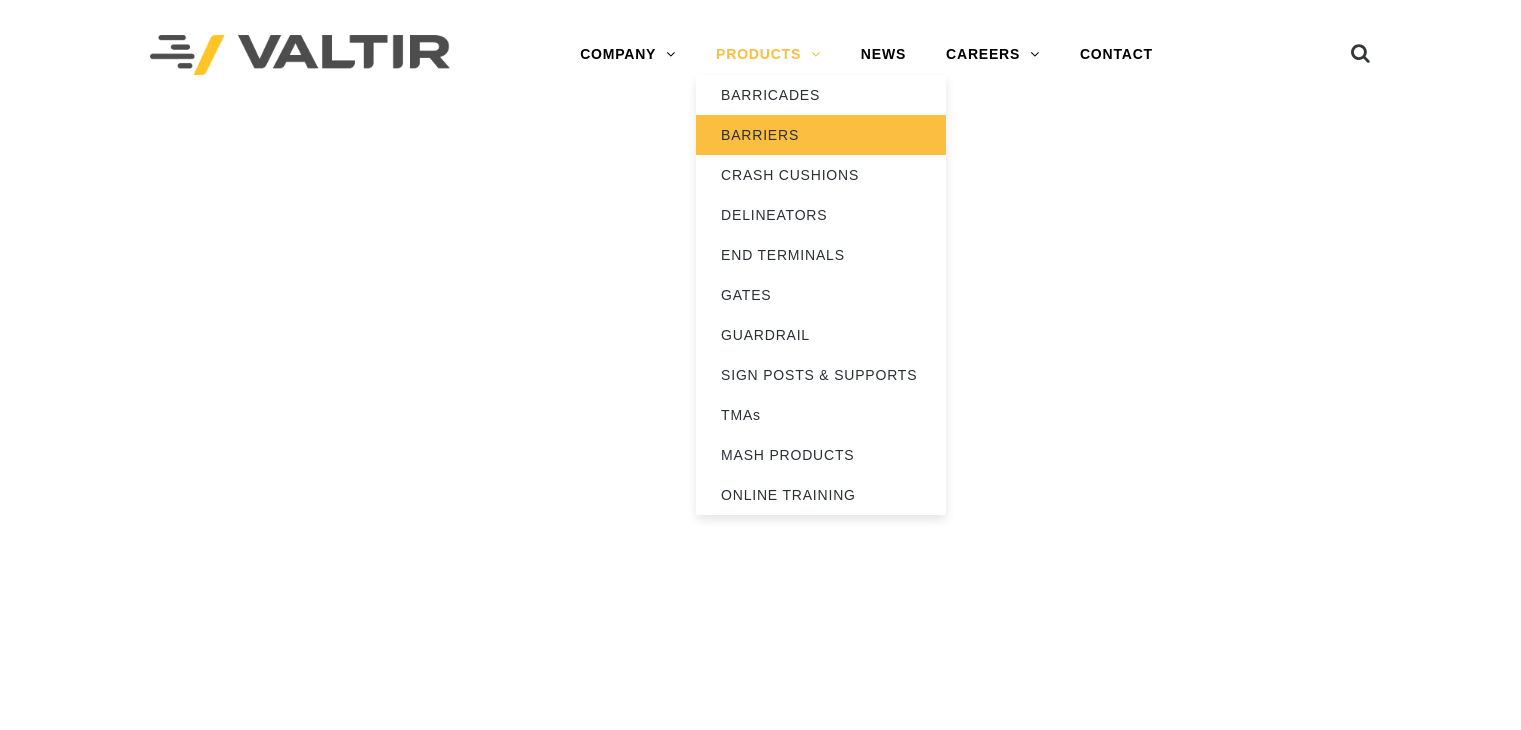 scroll, scrollTop: 0, scrollLeft: 0, axis: both 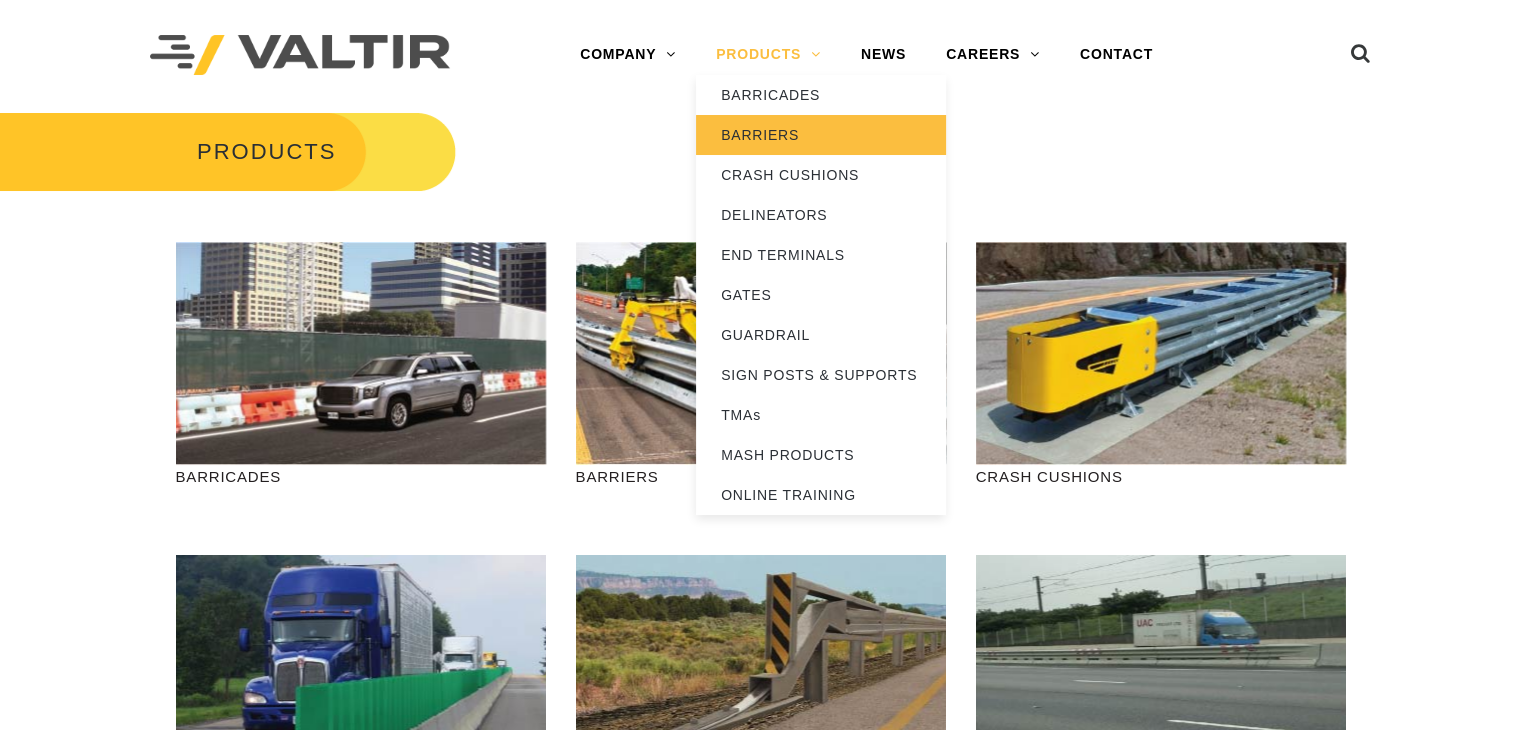 click on "BARRIERS" at bounding box center [821, 135] 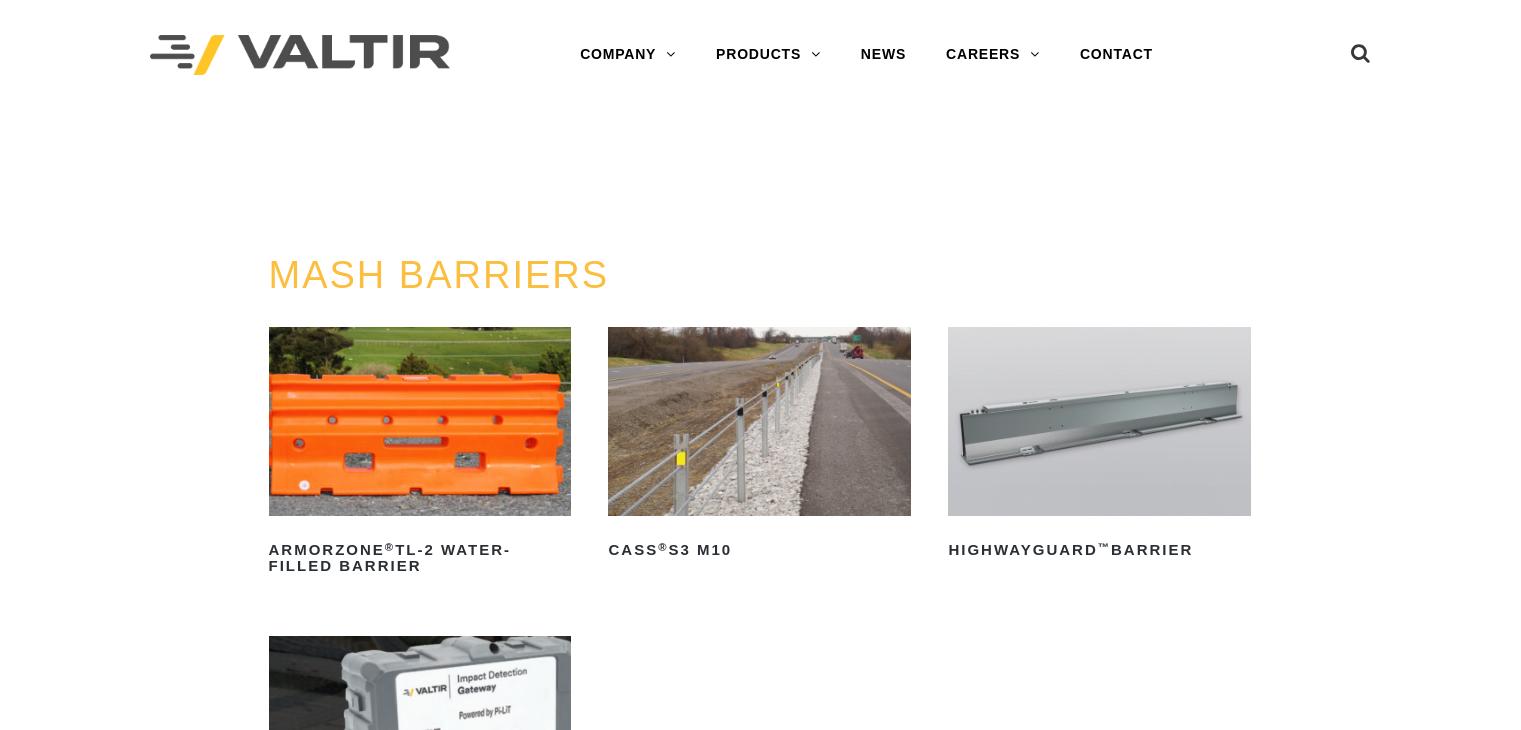 scroll, scrollTop: 0, scrollLeft: 0, axis: both 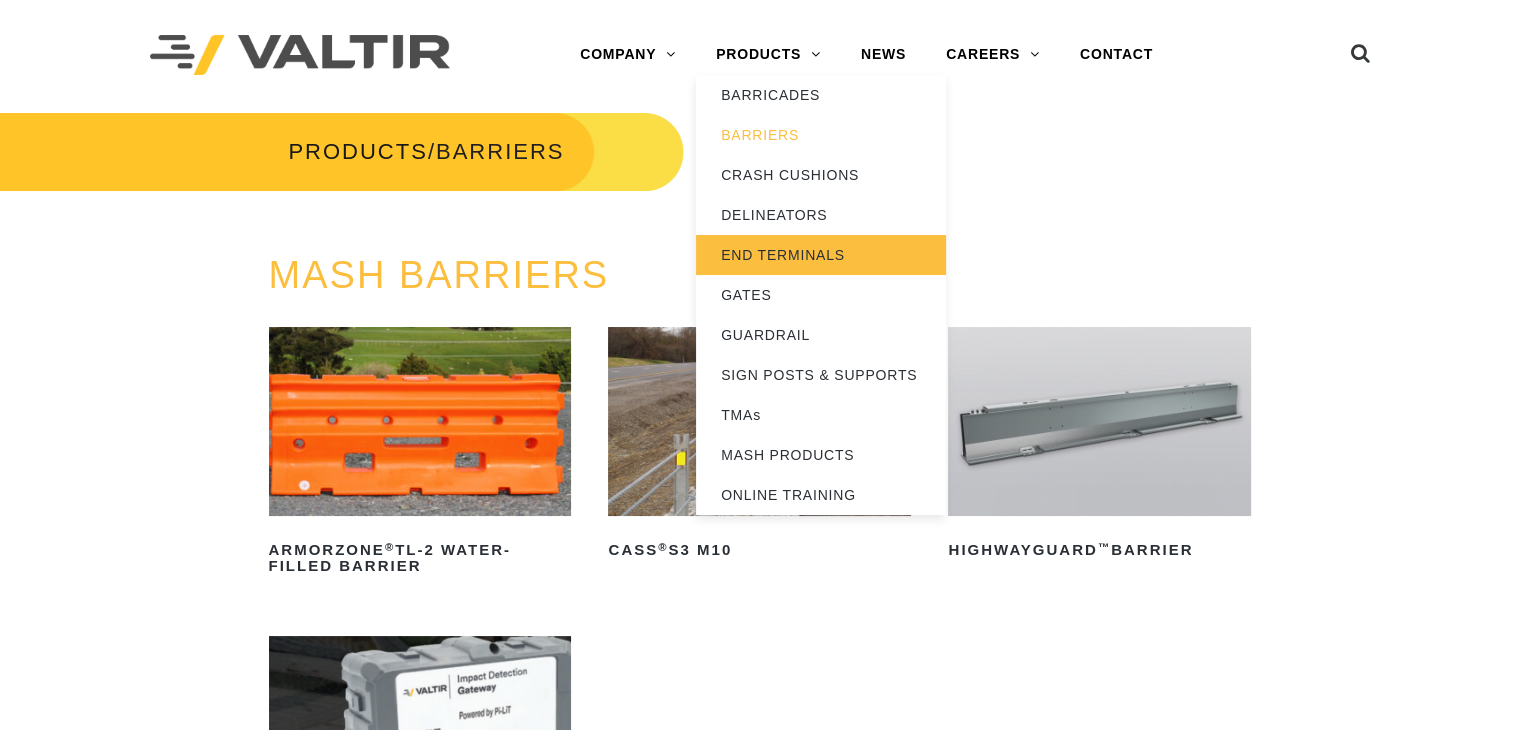 click on "END TERMINALS" at bounding box center (821, 255) 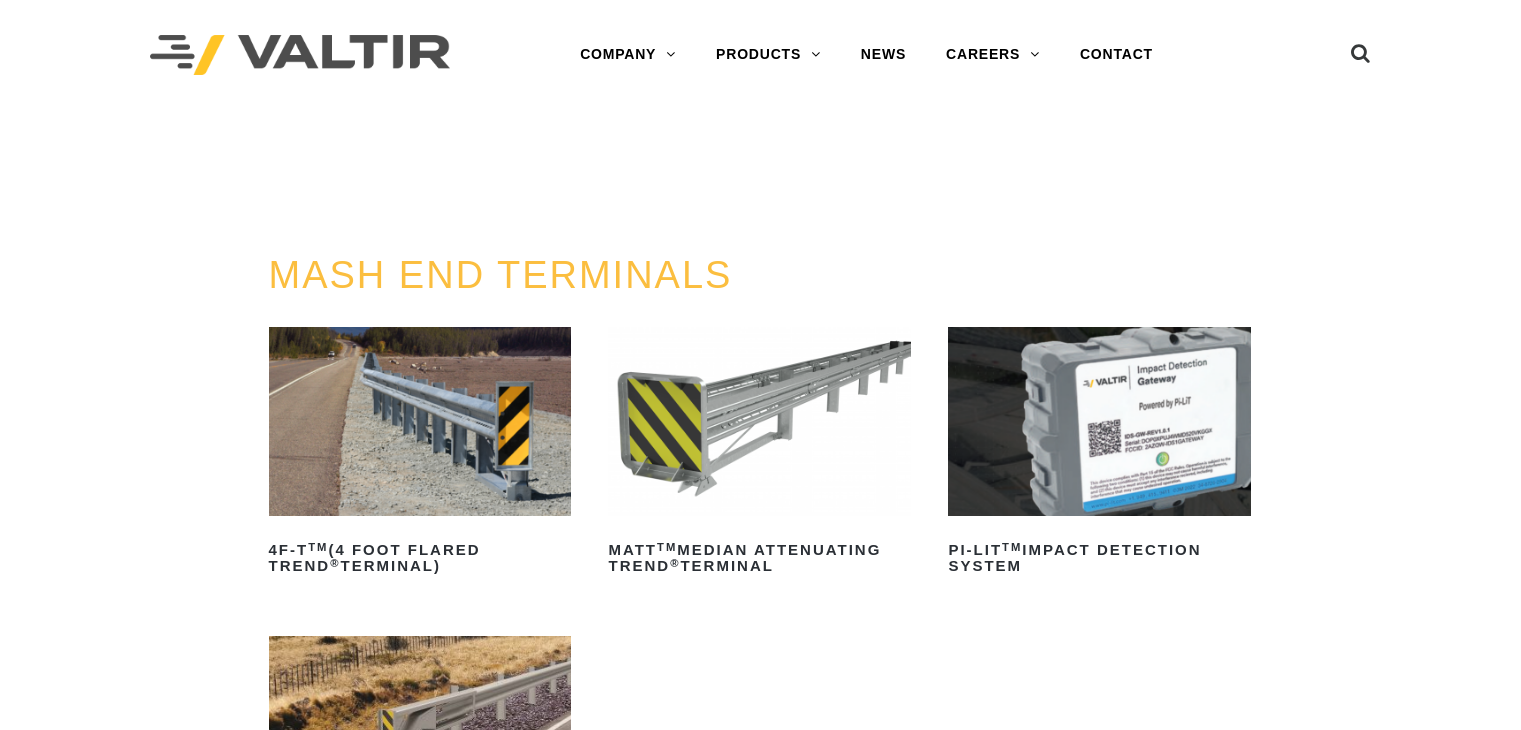 scroll, scrollTop: 0, scrollLeft: 0, axis: both 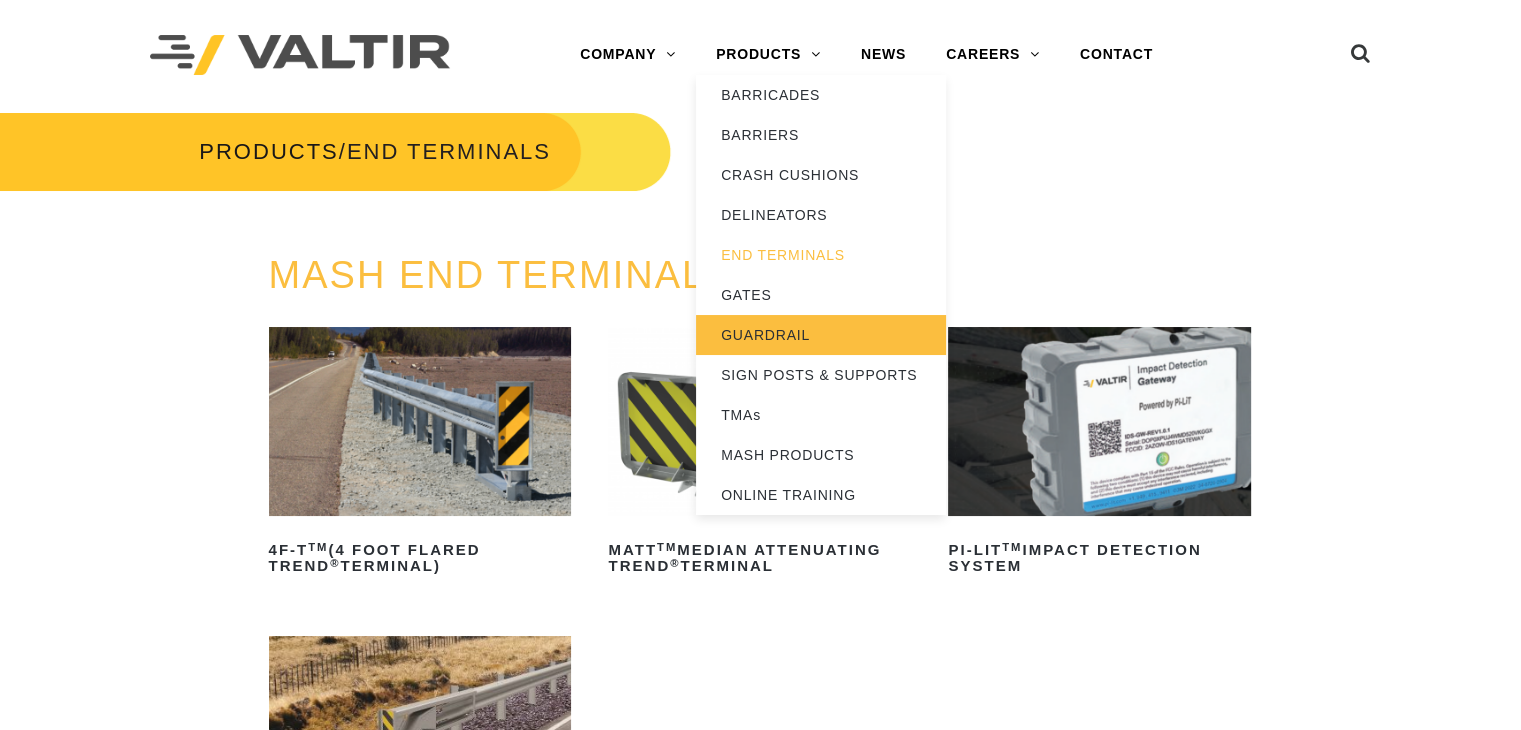 click on "GUARDRAIL" at bounding box center [821, 335] 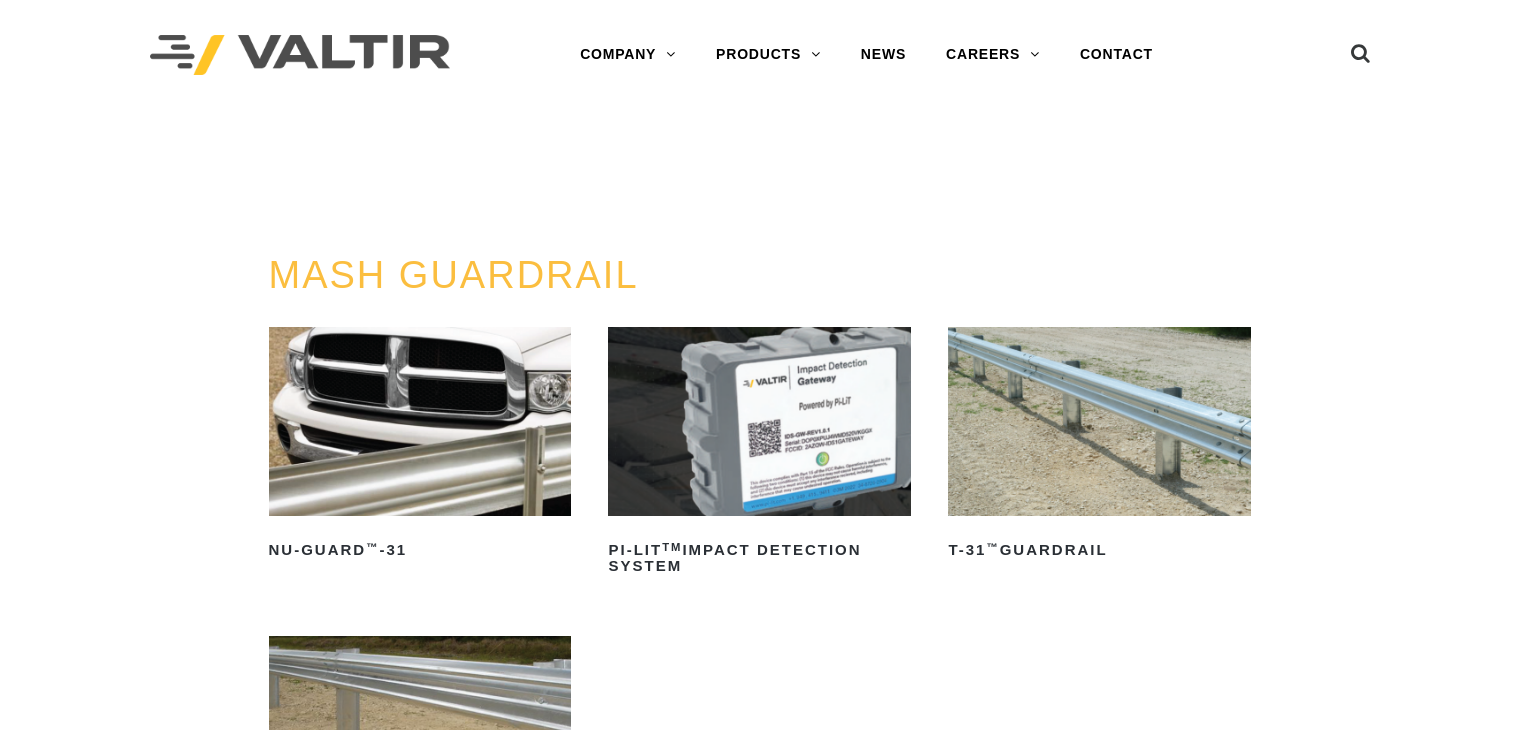 scroll, scrollTop: 0, scrollLeft: 0, axis: both 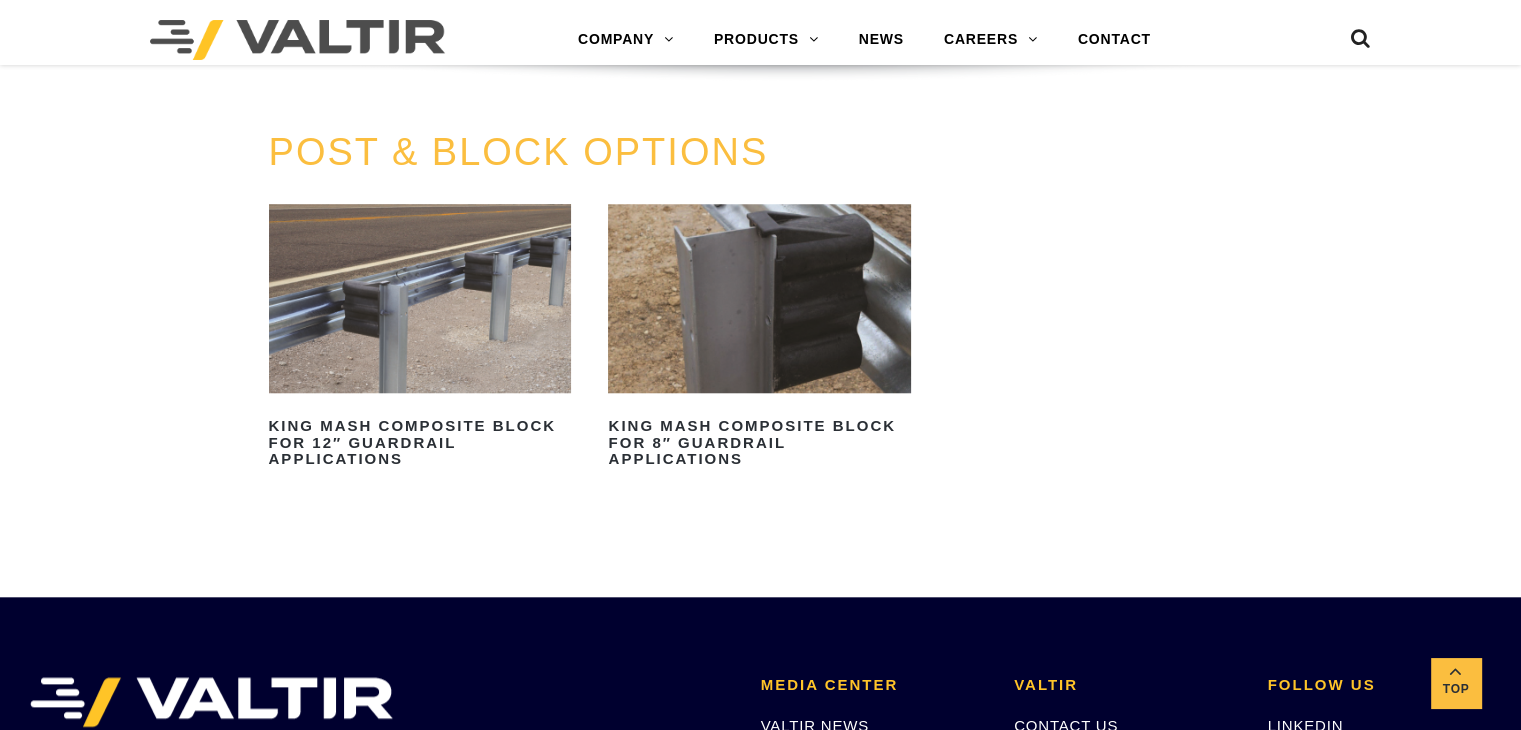 click at bounding box center [420, 298] 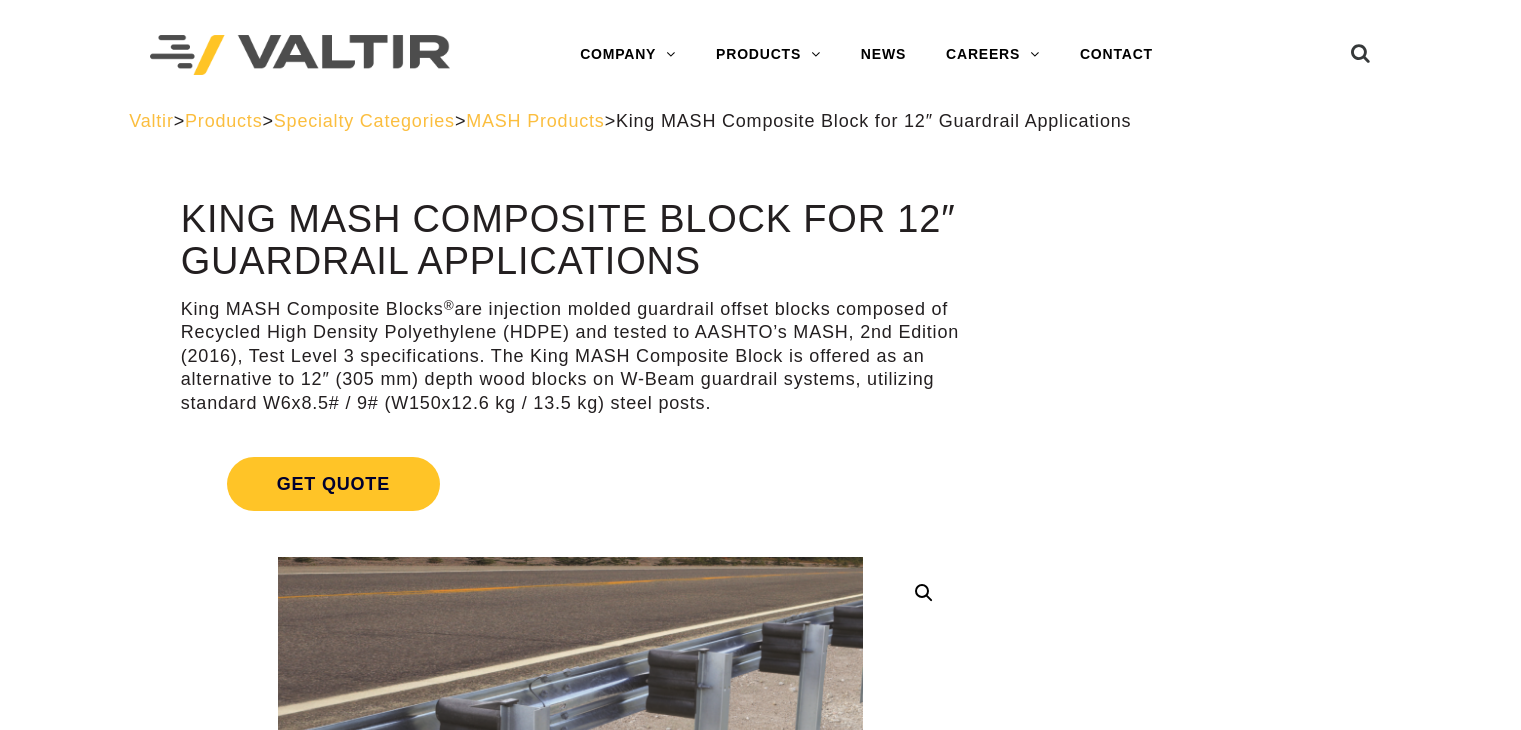 scroll, scrollTop: 0, scrollLeft: 0, axis: both 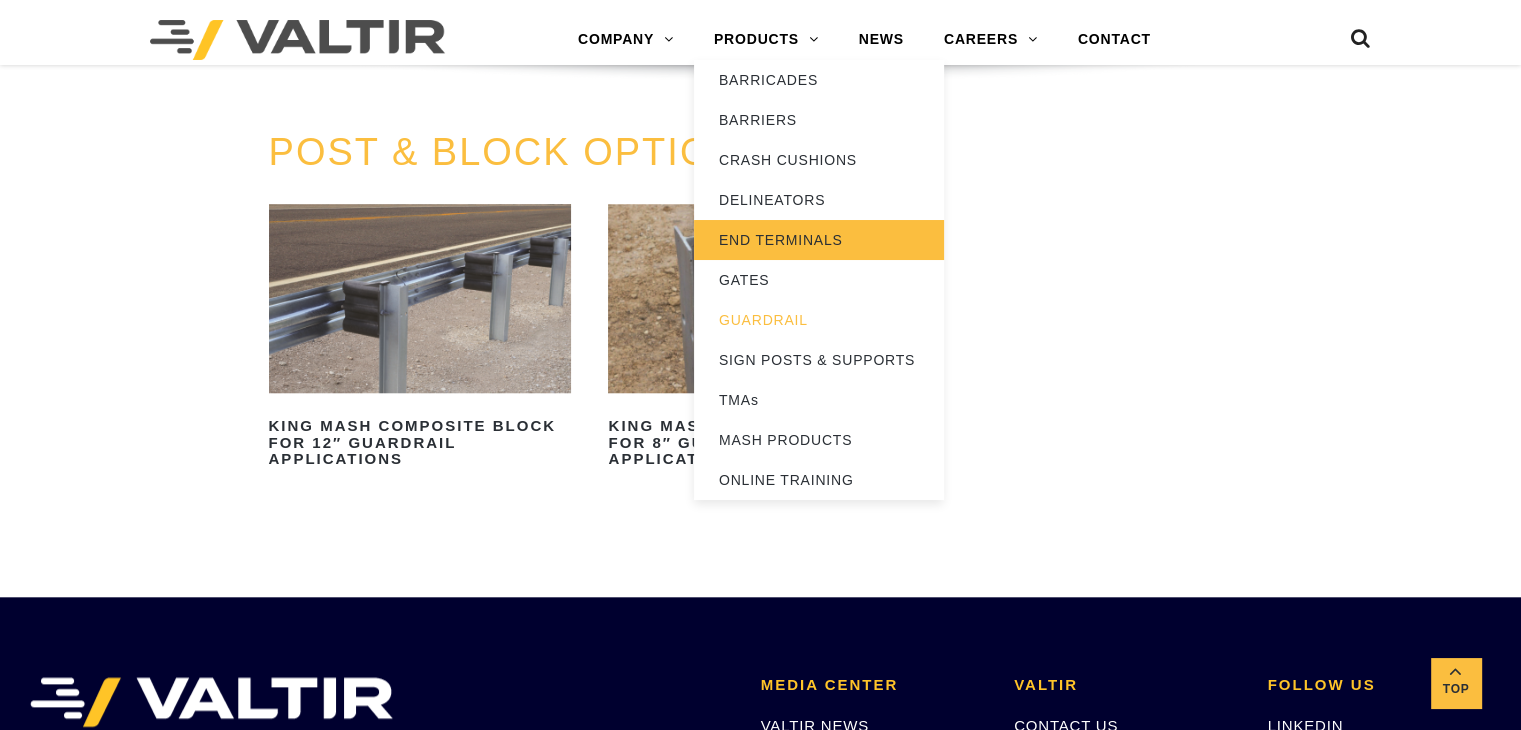 click on "END TERMINALS" at bounding box center (819, 240) 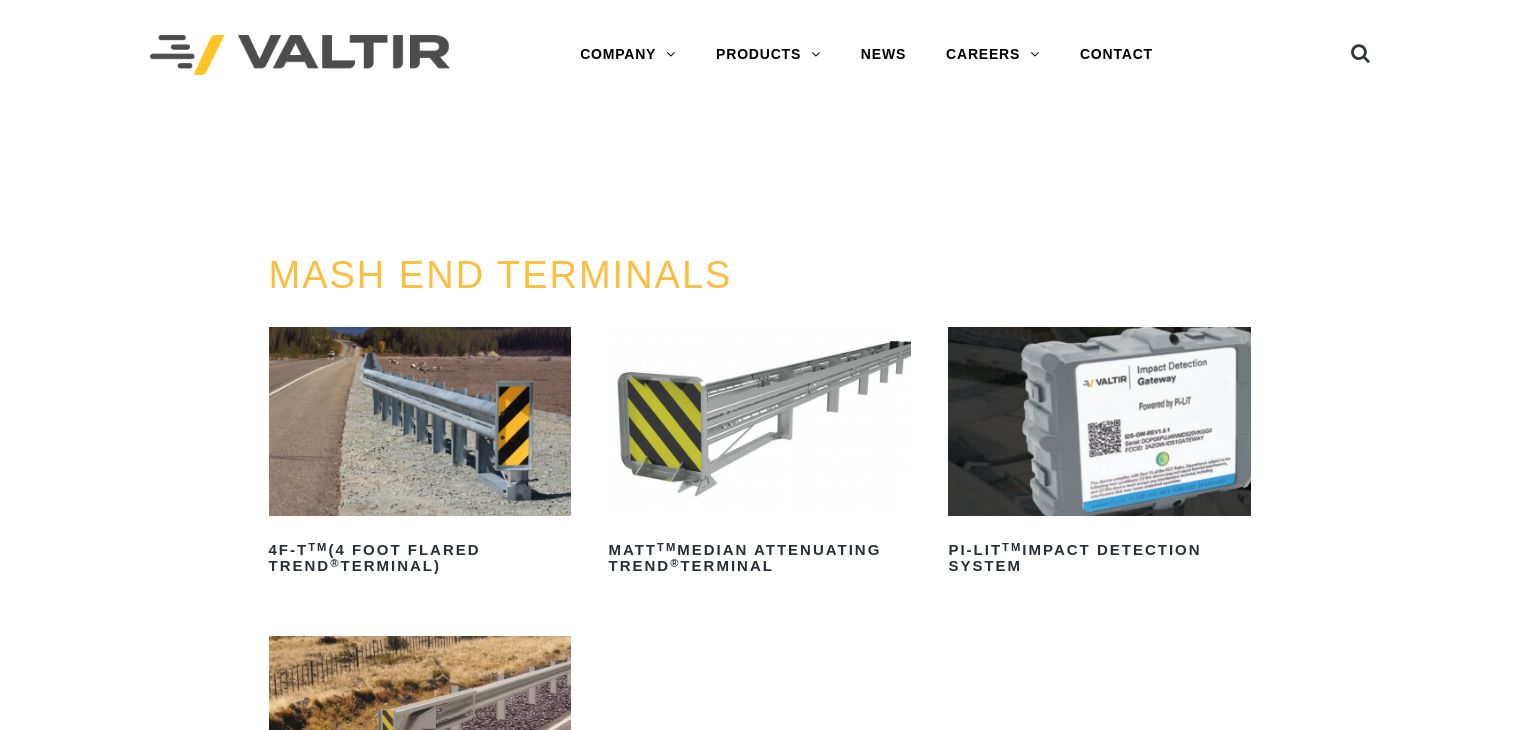 scroll, scrollTop: 0, scrollLeft: 0, axis: both 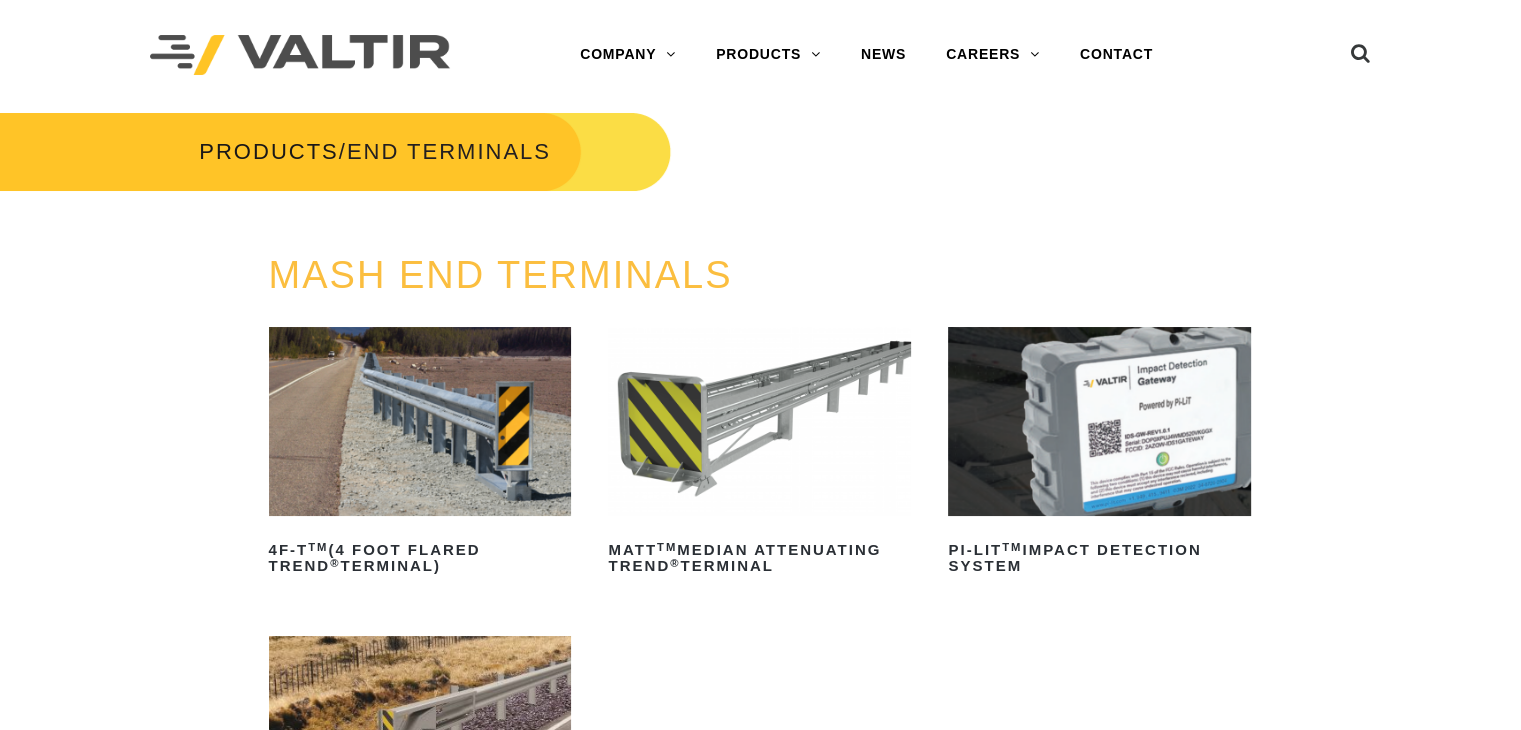 click at bounding box center (420, 421) 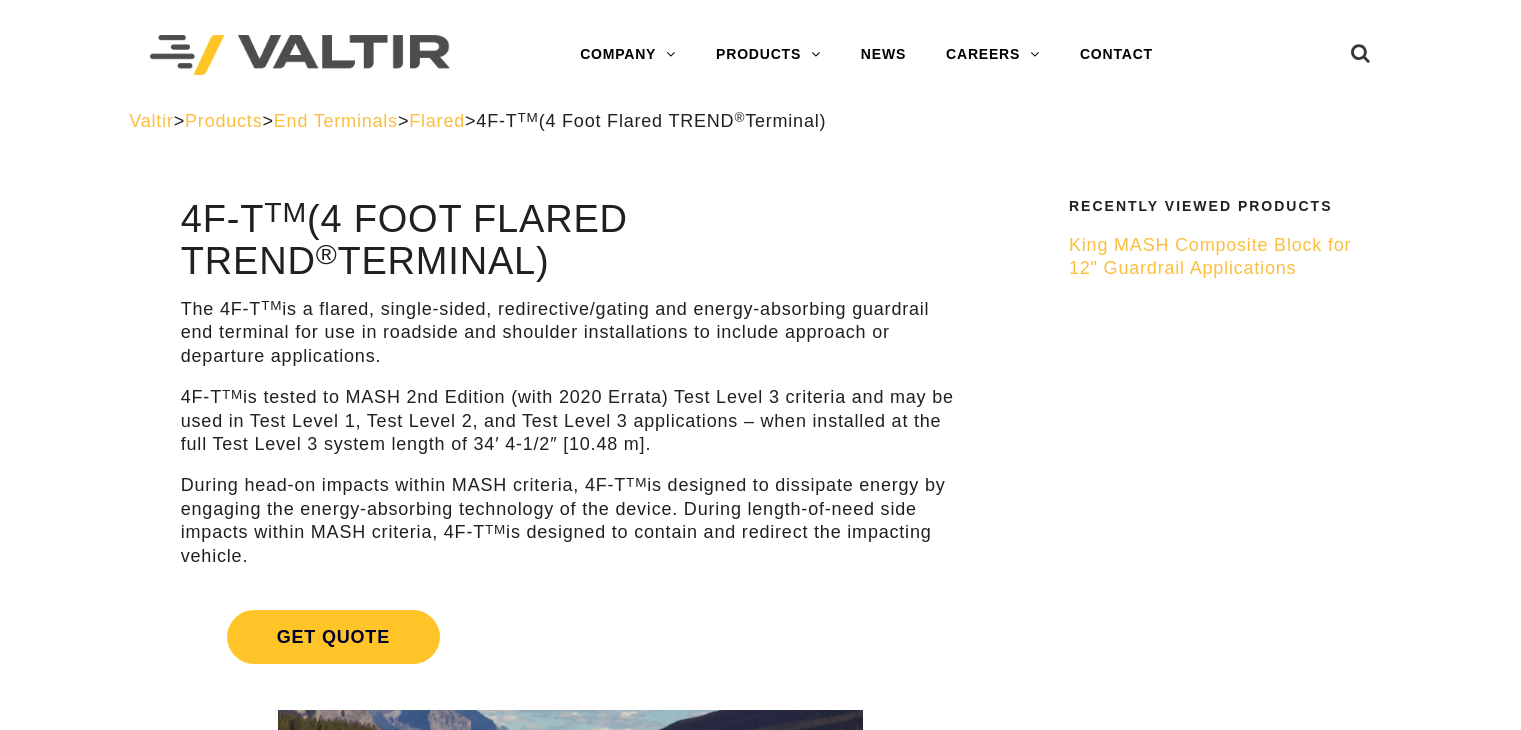 scroll, scrollTop: 0, scrollLeft: 0, axis: both 